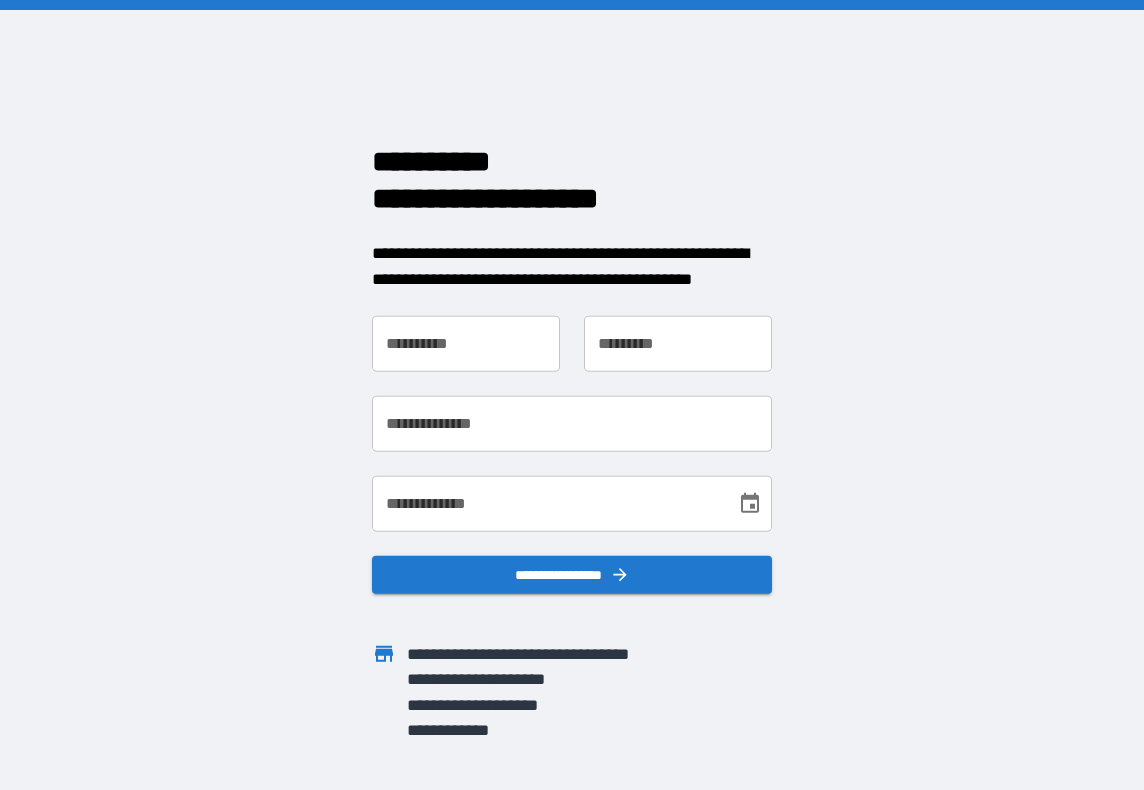 scroll, scrollTop: 0, scrollLeft: 0, axis: both 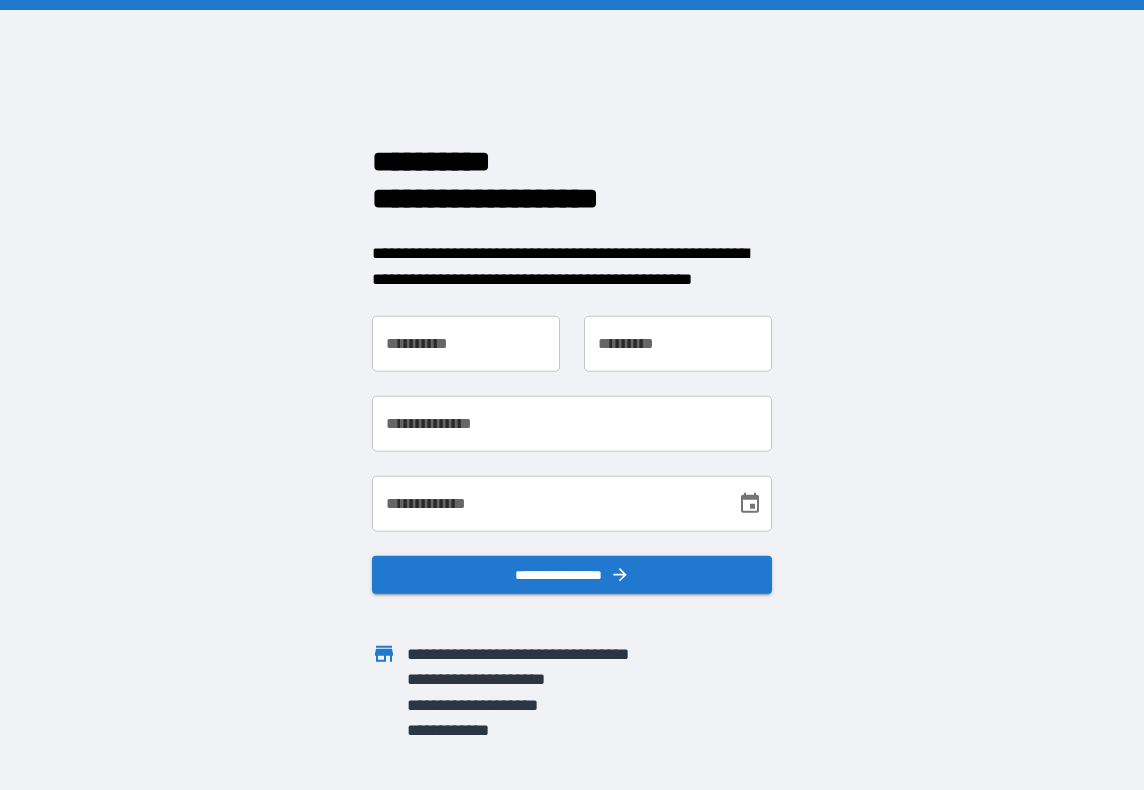 click on "**********" at bounding box center (466, 344) 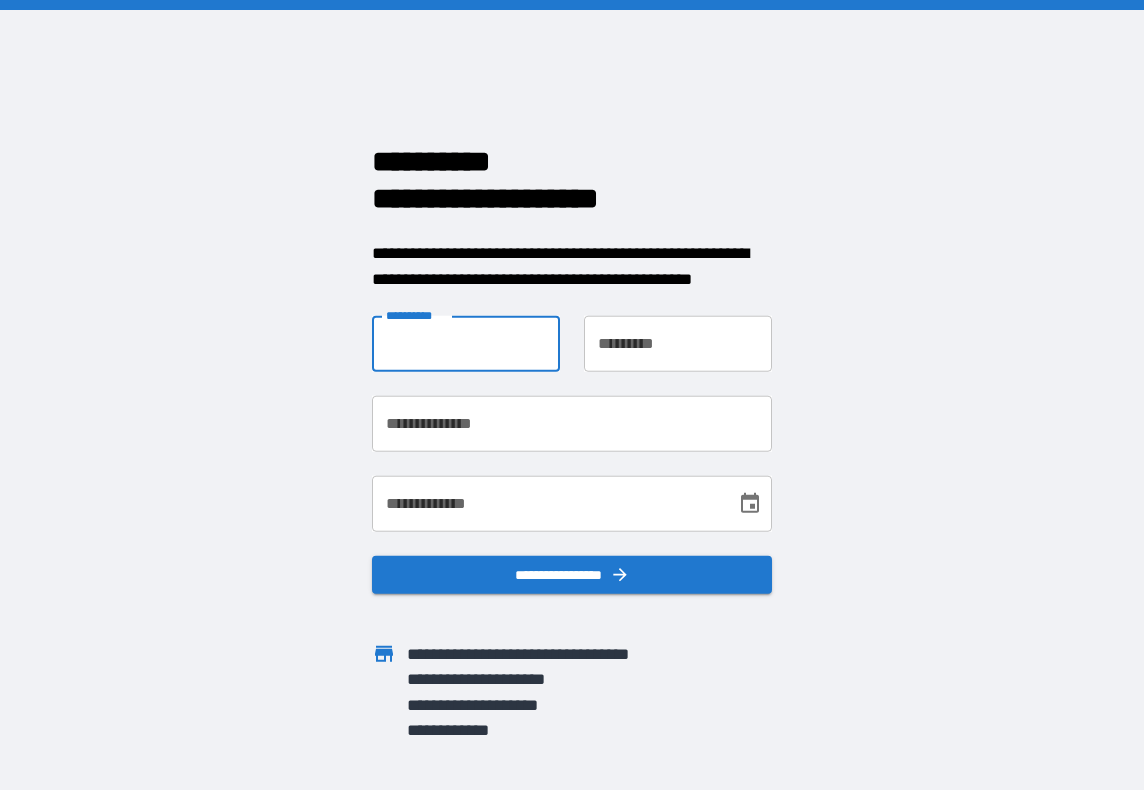 click on "**********" at bounding box center [572, 395] 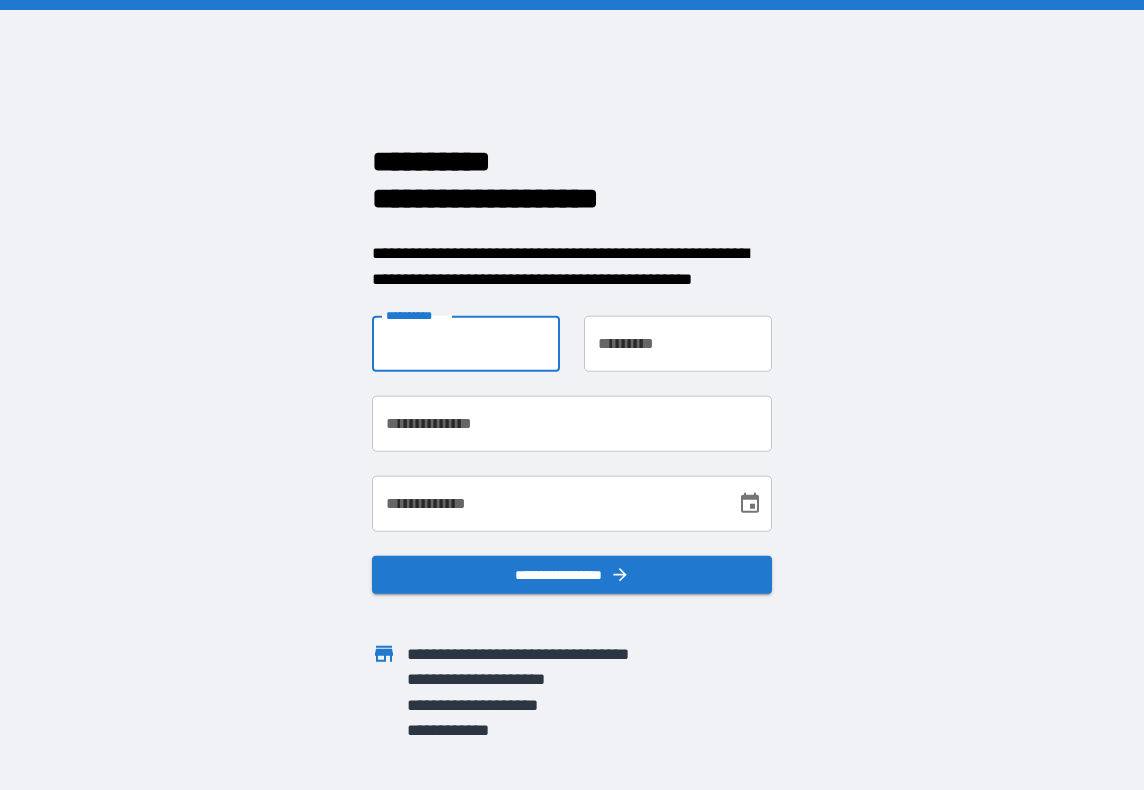 click on "**********" at bounding box center (466, 344) 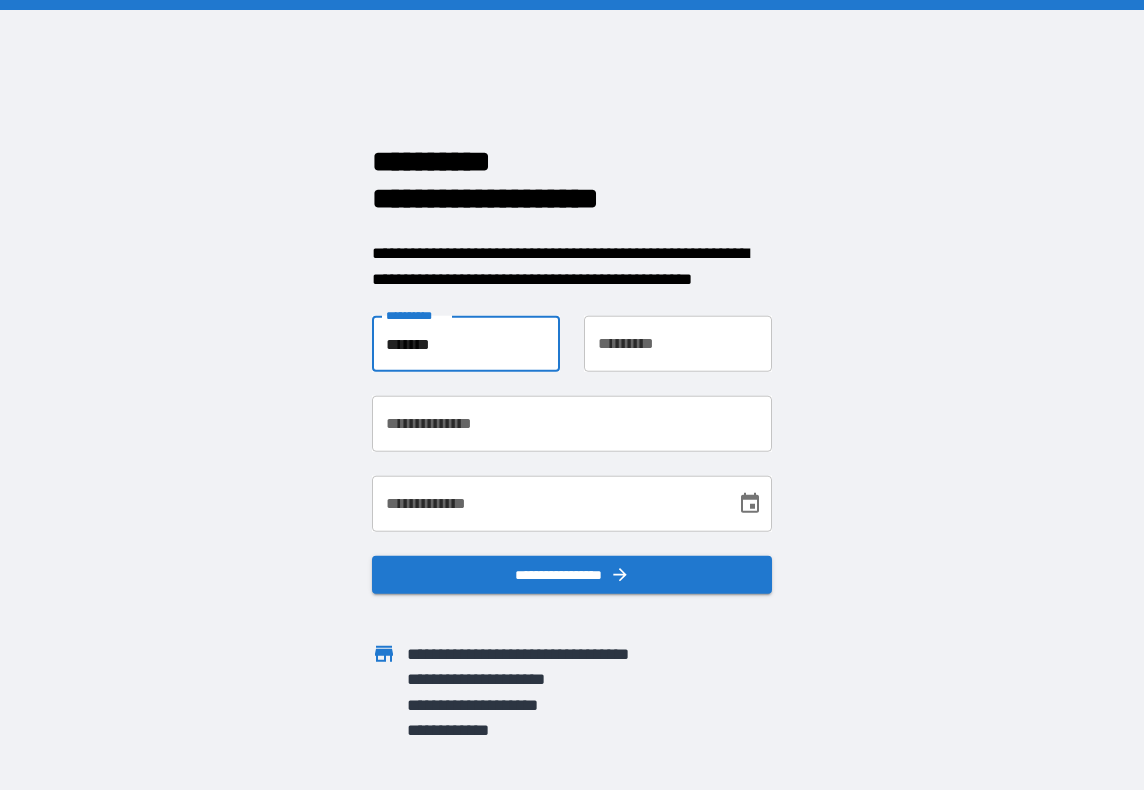 type on "*******" 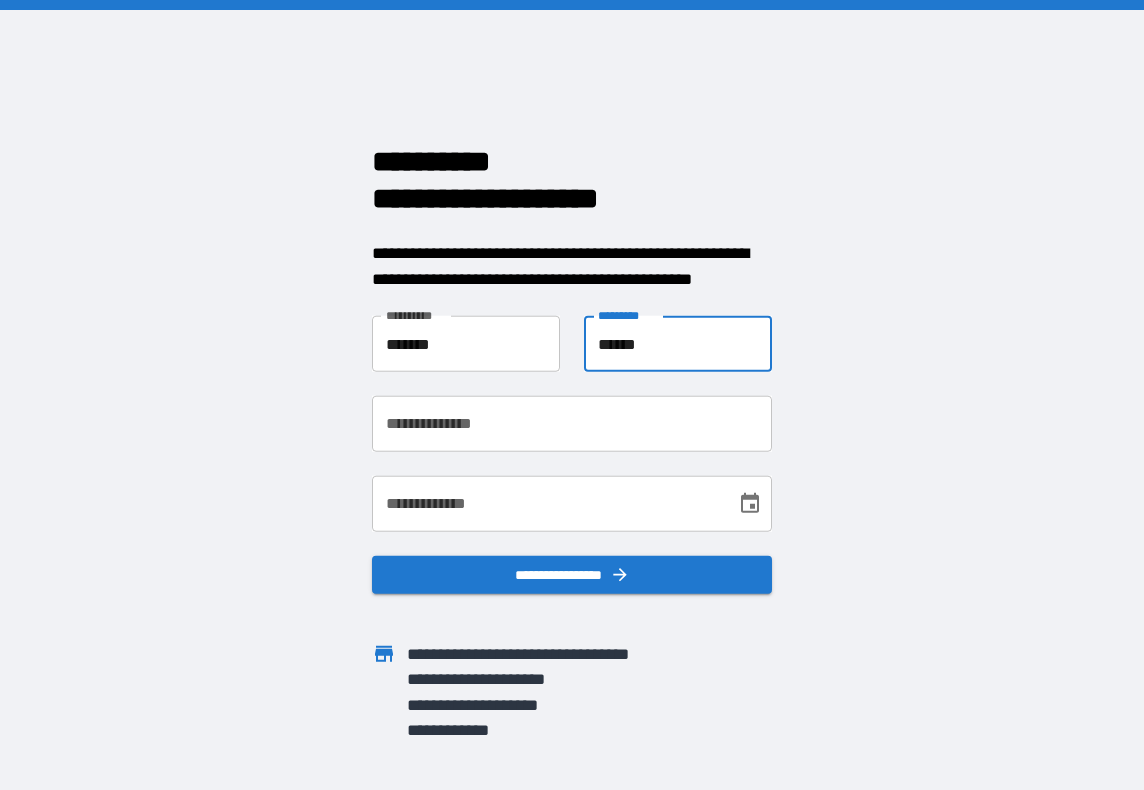 type on "******" 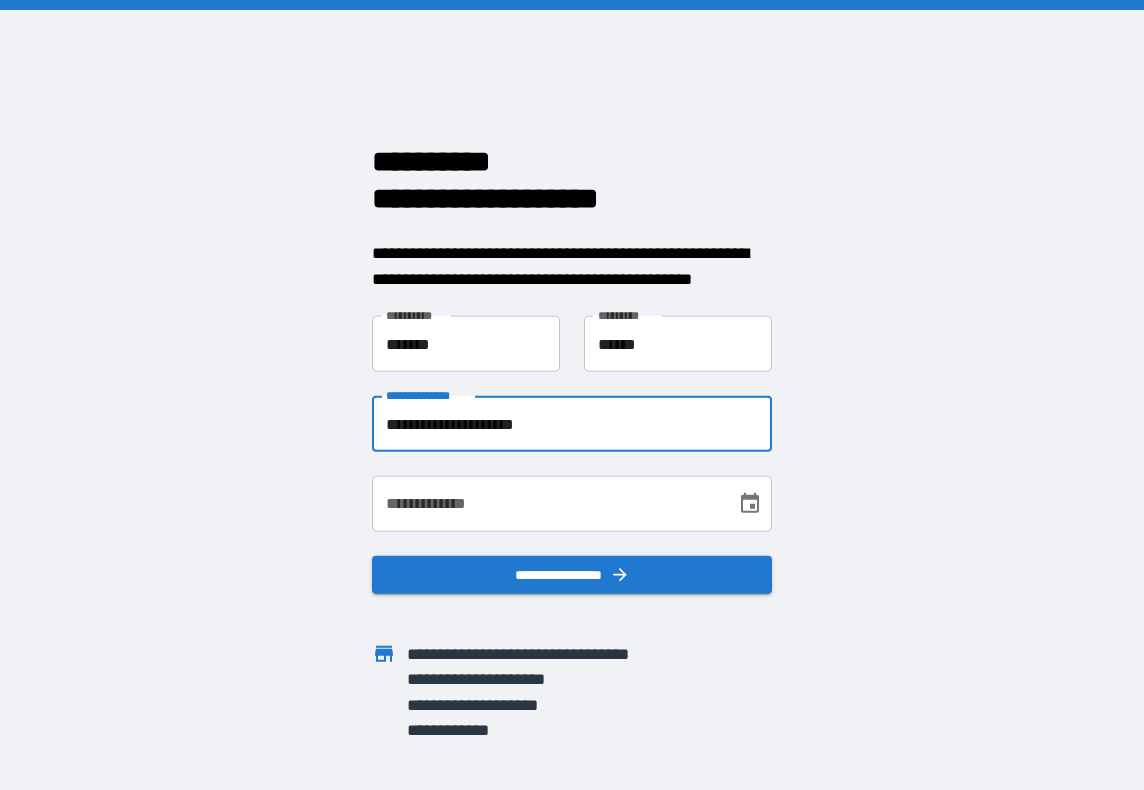 type on "**********" 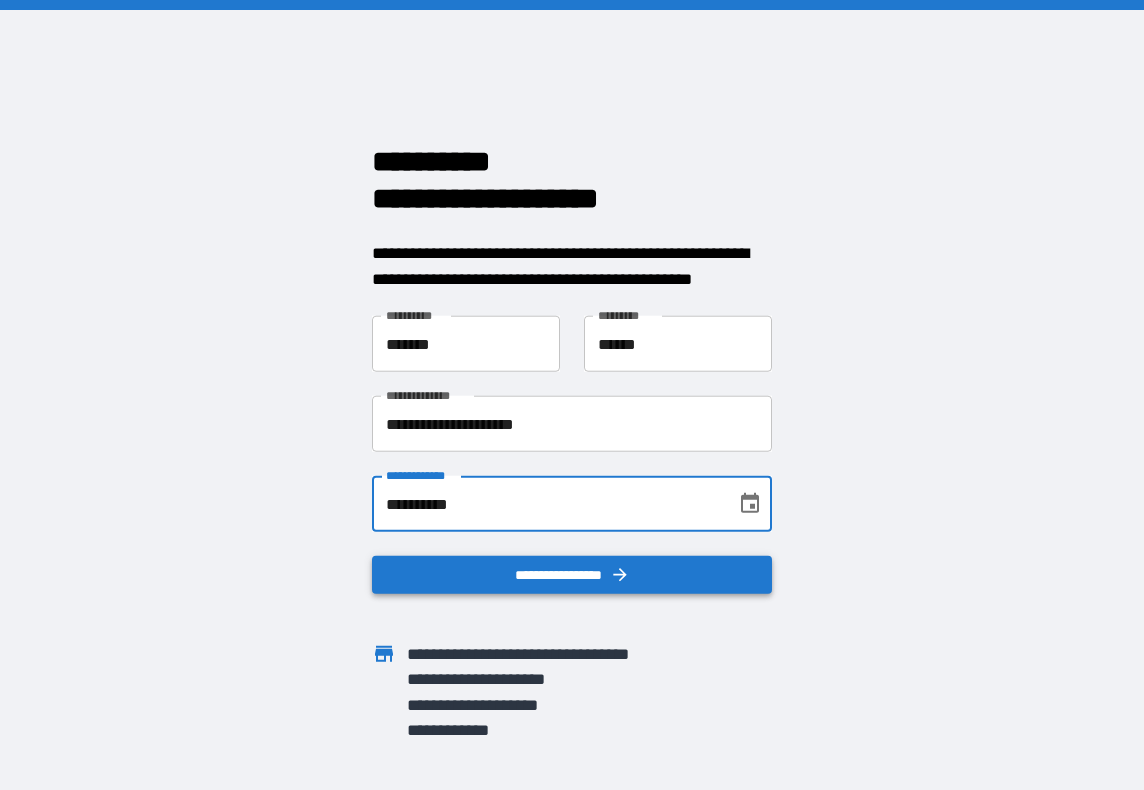 type on "**********" 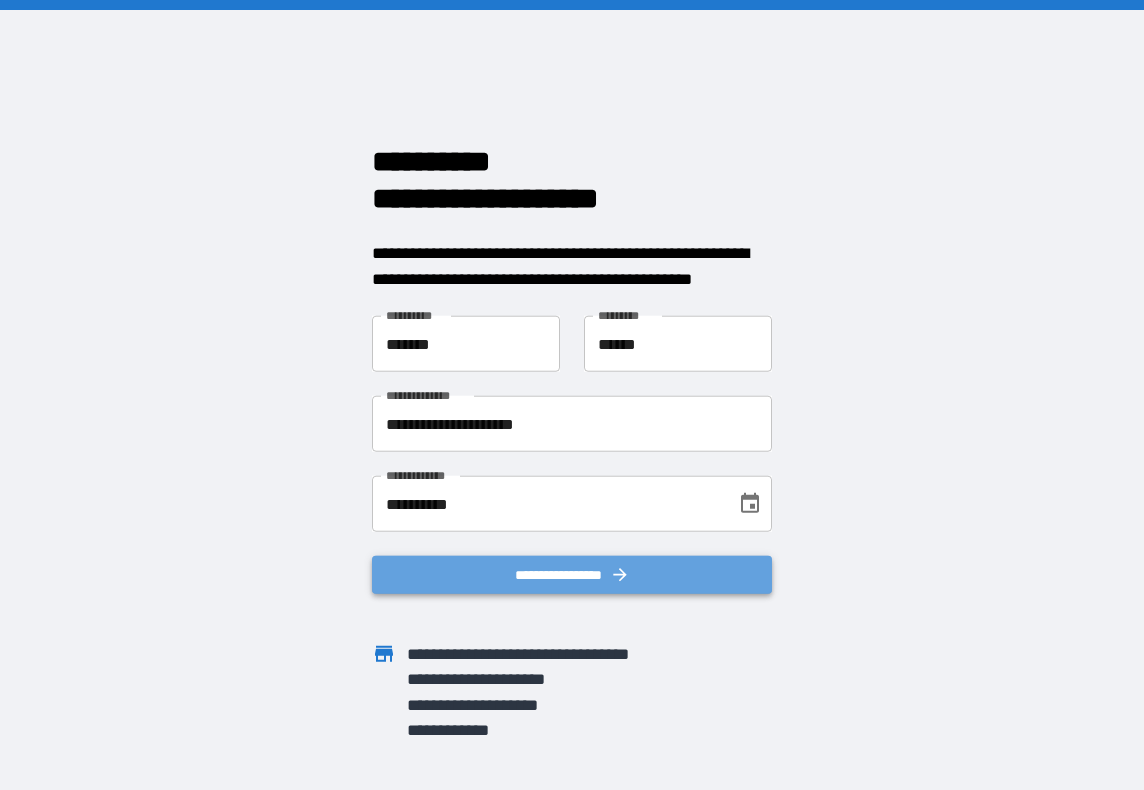 click on "**********" at bounding box center (572, 575) 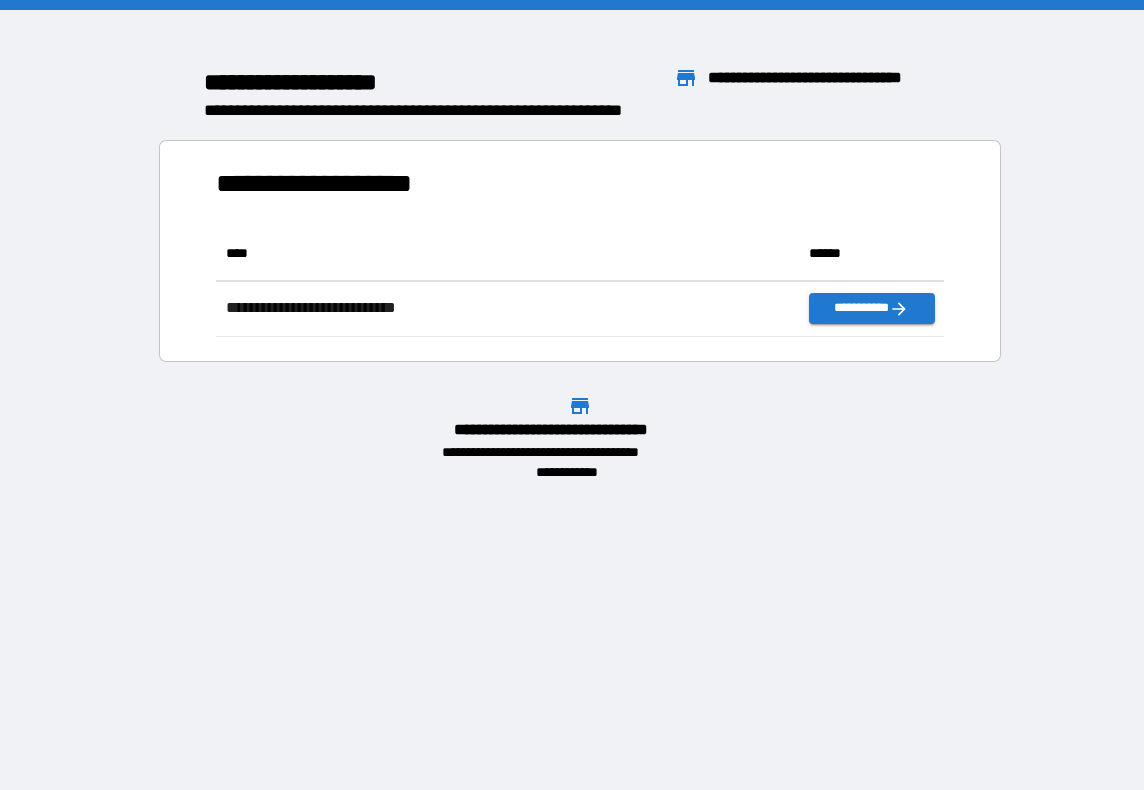 scroll, scrollTop: 16, scrollLeft: 16, axis: both 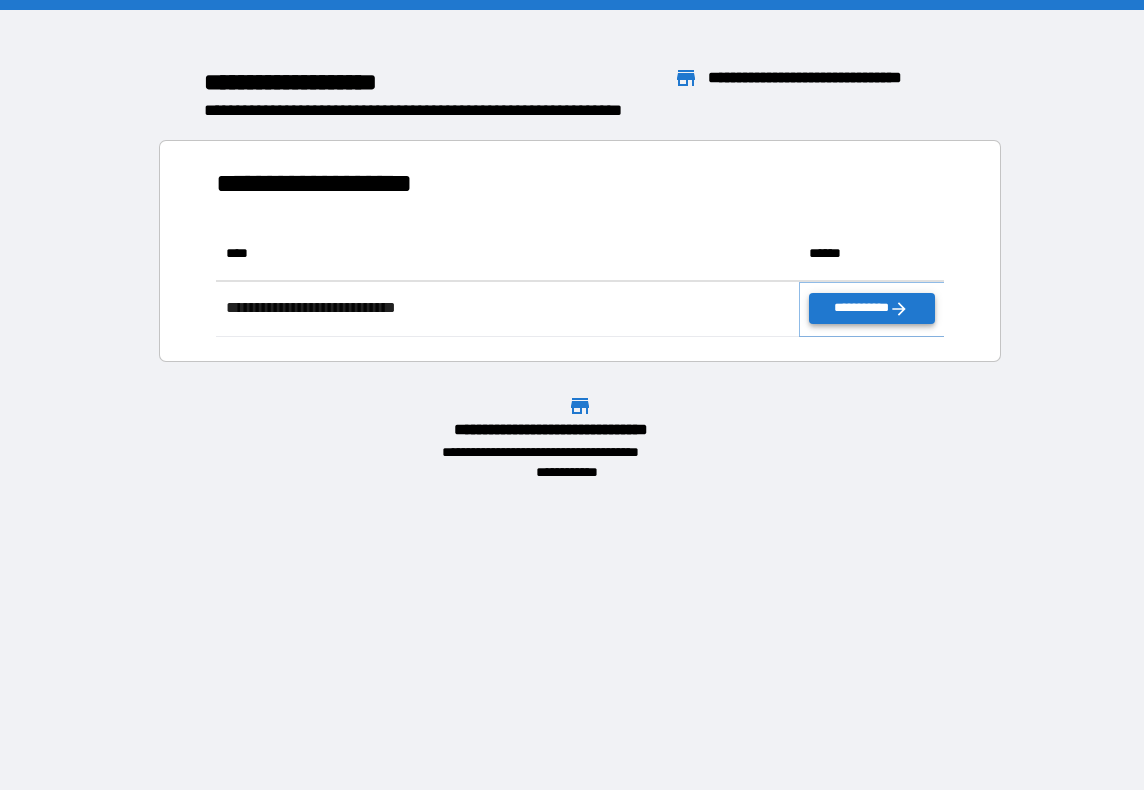 click on "**********" at bounding box center (871, 308) 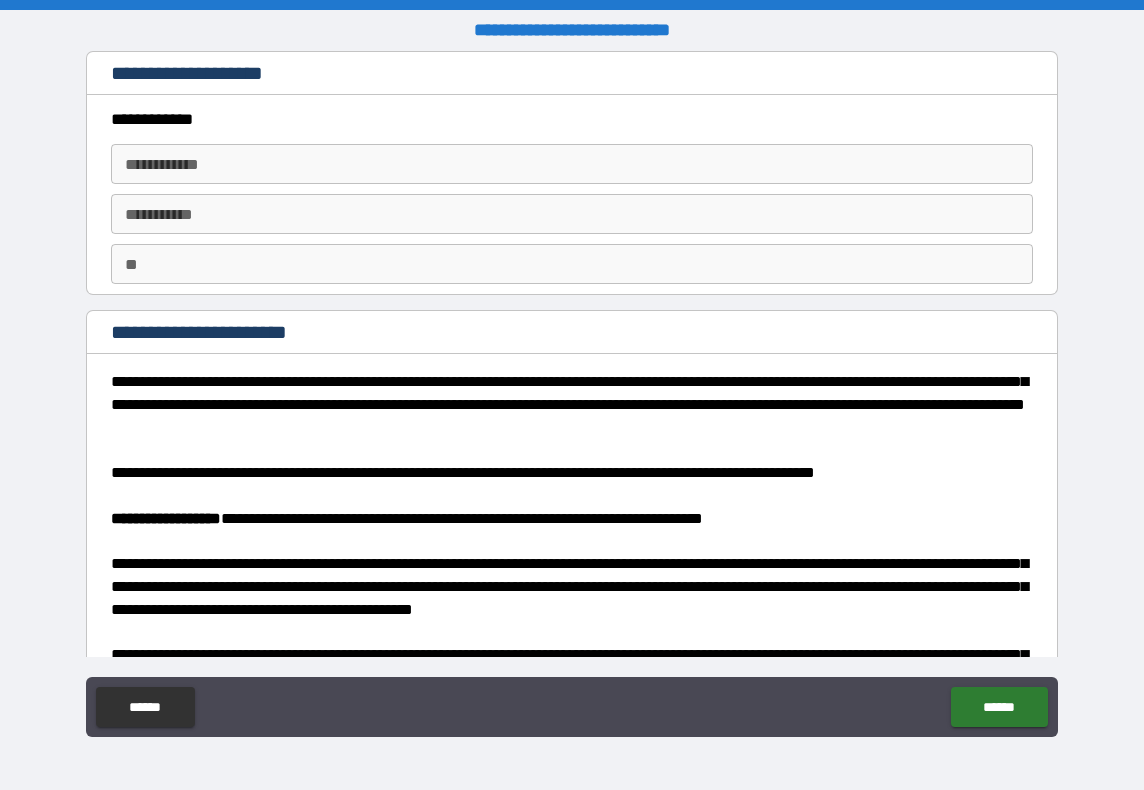 type on "*" 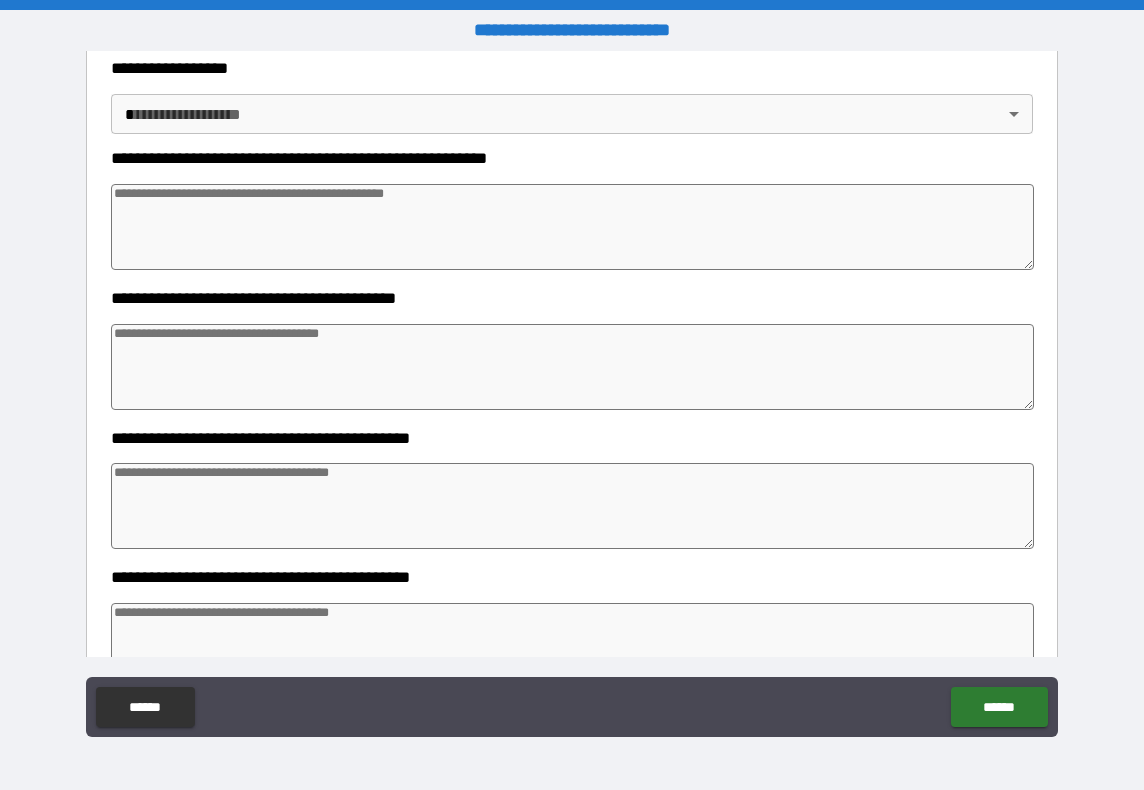 scroll, scrollTop: 12900, scrollLeft: 0, axis: vertical 